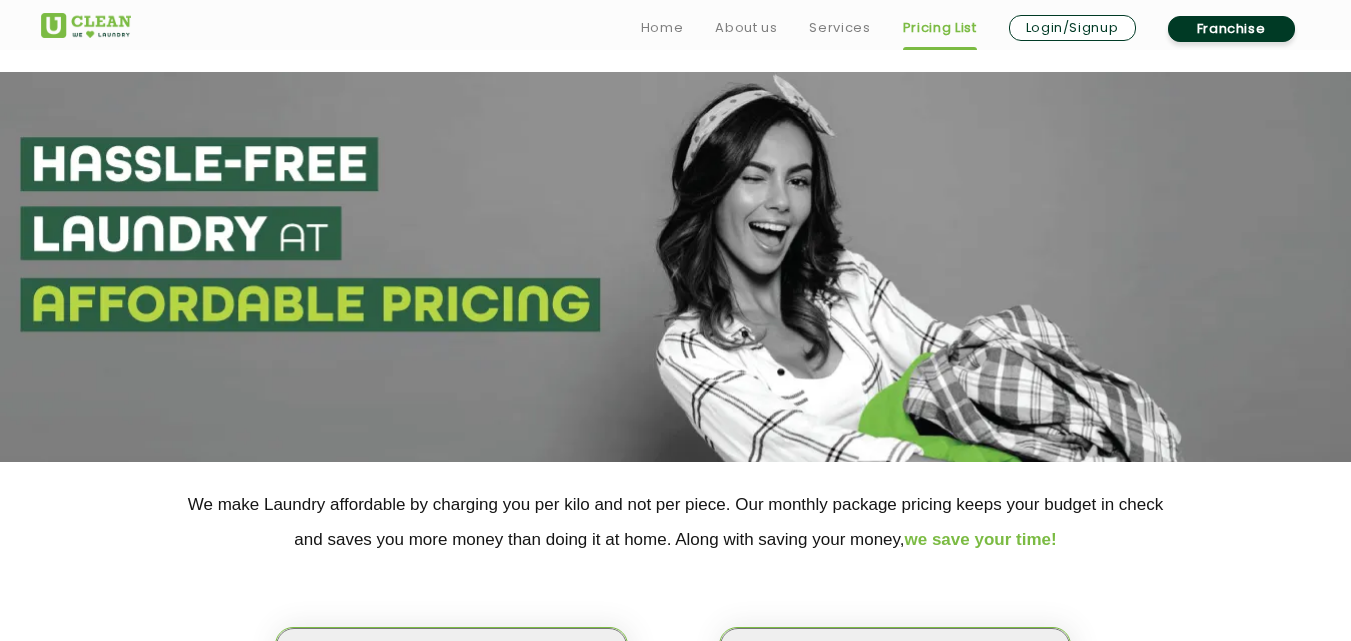 scroll, scrollTop: 437, scrollLeft: 0, axis: vertical 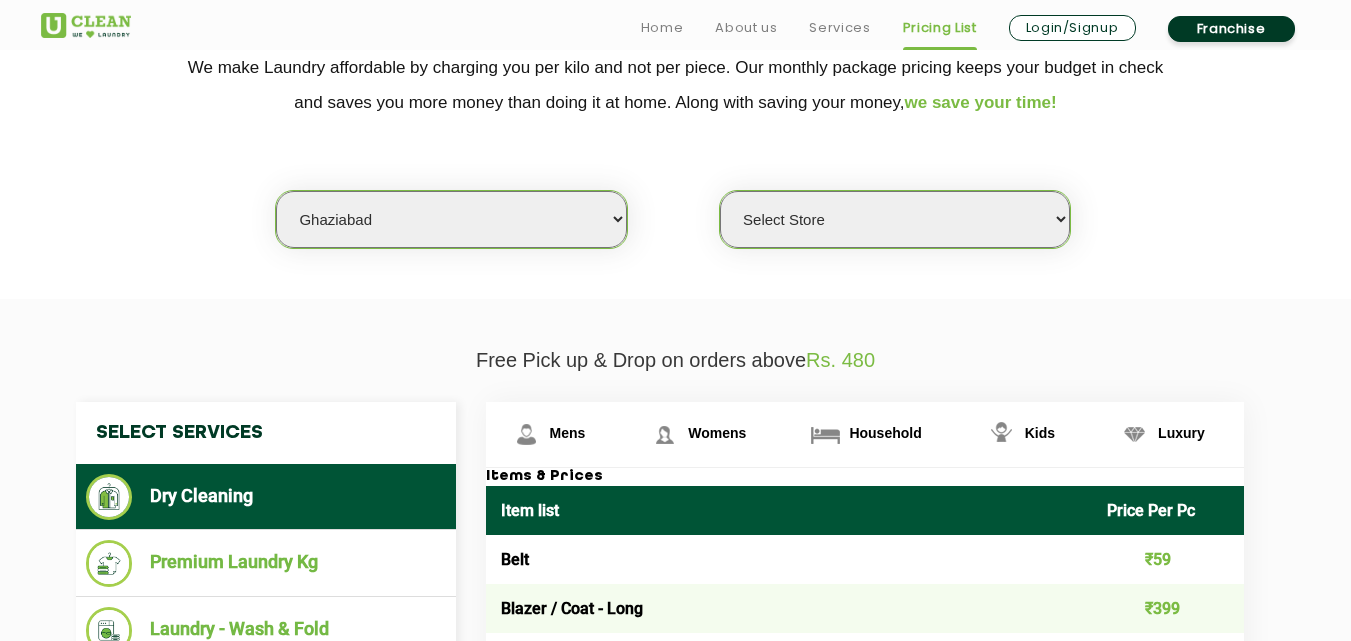 click on "Select city Aalo Agartala Agra Ahmedabad Akola Aligarh Alwar - UClean Select Amravati Aurangabad Ayodhya Bahadurgarh Bahraich Baleswar Baramulla Bareilly Barmer Barpeta Bathinda Belgaum Bengaluru Berhampur Bettiah Bhagalpur Bhilwara Bhiwadi Bhopal Bhubaneshwar Bidar Bikaner Bilaspur Bokaro Bongaigaon Chandigarh Chennai Chitrakoot Cochin Coimbatore Cooch Behar Coonoor Daman Danapur Darrang Daudnagar Dehradun Delhi Deoghar Dhanbad Dharwad Dhule Dibrugarh Digboi Dimapur Dindigul Duliajan Ellenabad Erode Faridabad Gandhidham Gandhinagar Garia Ghaziabad Goa Gohana Golaghat Gonda Gorakhpur Gurugram Guwahati Gwalior Haldwani Hamirpur Hanumangarh Haridwar Hingoli Hojai Howrah Hubli Hyderabad Imphal Indore Itanagar Jagdalpur Jagraon Jaipur Jaipur - Select Jammu Jamshedpur Jehanabad Jhansi Jodhpur Jorhat Kaithal Kakinada Kanpur Kargil Karimganj Kathmandu Kharupetia Khopoli Kochi Kohima Kokapet Kokrajhar Kolhapur Kolkata Kota - Select Kotdwar Krishnanagar Kundli Kurnool Latur Leh Longding Lower Subansiri Lucknow Madurai" at bounding box center (451, 219) 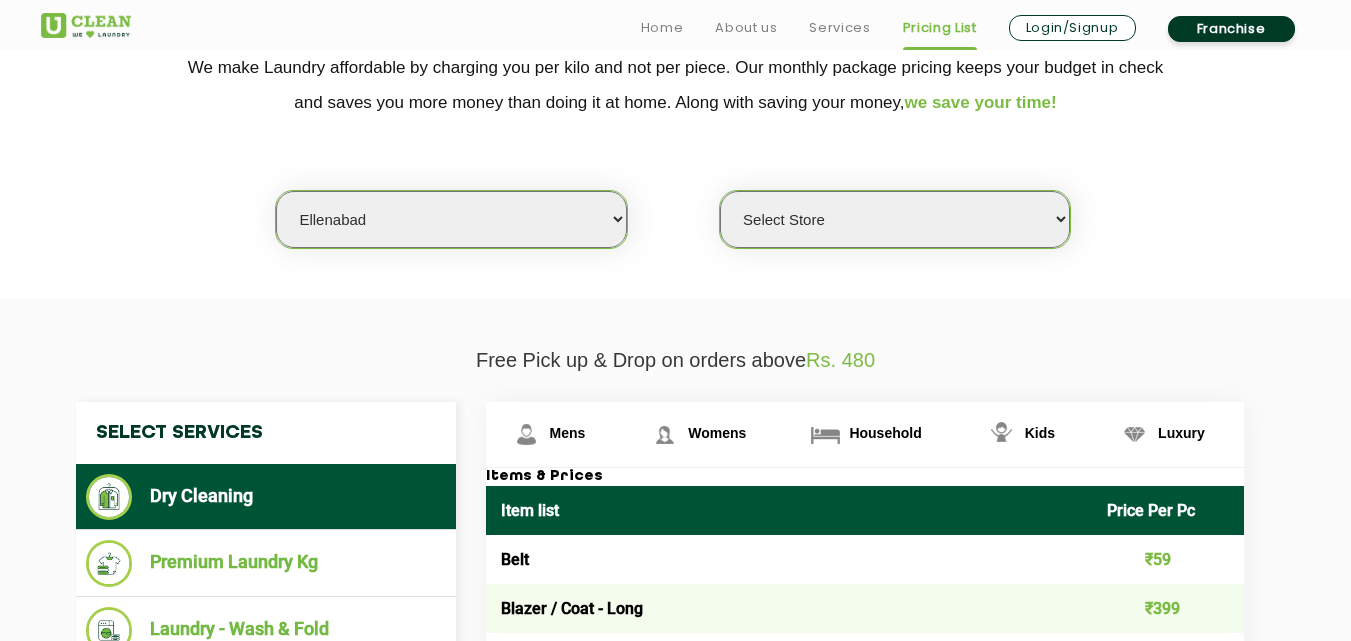 click on "Select city Aalo Agartala Agra Ahmedabad Akola Aligarh Alwar - UClean Select Amravati Aurangabad Ayodhya Bahadurgarh Bahraich Baleswar Baramulla Bareilly Barmer Barpeta Bathinda Belgaum Bengaluru Berhampur Bettiah Bhagalpur Bhilwara Bhiwadi Bhopal Bhubaneshwar Bidar Bikaner Bilaspur Bokaro Bongaigaon Chandigarh Chennai Chitrakoot Cochin Coimbatore Cooch Behar Coonoor Daman Danapur Darrang Daudnagar Dehradun Delhi Deoghar Dhanbad Dharwad Dhule Dibrugarh Digboi Dimapur Dindigul Duliajan Ellenabad Erode Faridabad Gandhidham Gandhinagar Garia Ghaziabad Goa Gohana Golaghat Gonda Gorakhpur Gurugram Guwahati Gwalior Haldwani Hamirpur Hanumangarh Haridwar Hingoli Hojai Howrah Hubli Hyderabad Imphal Indore Itanagar Jagdalpur Jagraon Jaipur Jaipur - Select Jammu Jamshedpur Jehanabad Jhansi Jodhpur Jorhat Kaithal Kakinada Kanpur Kargil Karimganj Kathmandu Kharupetia Khopoli Kochi Kohima Kokapet Kokrajhar Kolhapur Kolkata Kota - Select Kotdwar Krishnanagar Kundli Kurnool Latur Leh Longding Lower Subansiri Lucknow Madurai" at bounding box center [451, 219] 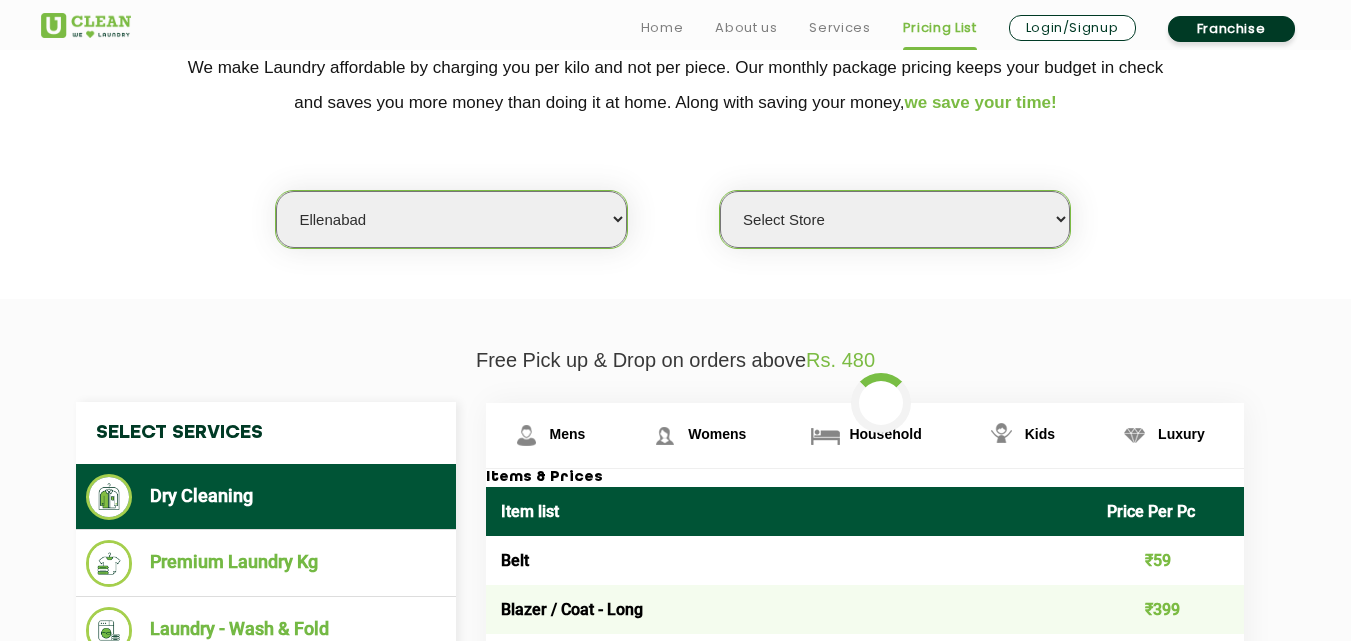 select on "0" 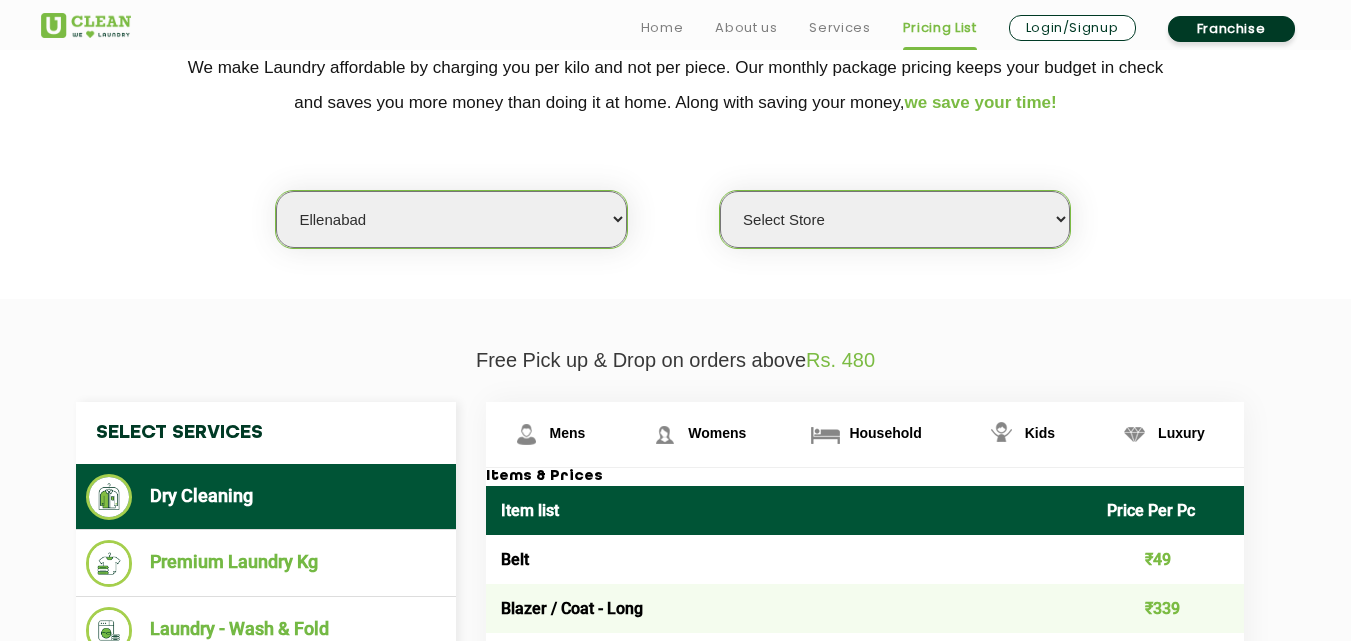 click on "Select city Aalo Agartala Agra Ahmedabad Akola Aligarh Alwar - UClean Select Amravati Aurangabad Ayodhya Bahadurgarh Bahraich Baleswar Baramulla Bareilly Barmer Barpeta Bathinda Belgaum Bengaluru Berhampur Bettiah Bhagalpur Bhilwara Bhiwadi Bhopal Bhubaneshwar Bidar Bikaner Bilaspur Bokaro Bongaigaon Chandigarh Chennai Chitrakoot Cochin Coimbatore Cooch Behar Coonoor Daman Danapur Darrang Daudnagar Dehradun Delhi Deoghar Dhanbad Dharwad Dhule Dibrugarh Digboi Dimapur Dindigul Duliajan Ellenabad Erode Faridabad Gandhidham Gandhinagar Garia Ghaziabad Goa Gohana Golaghat Gonda Gorakhpur Gurugram Guwahati Gwalior Haldwani Hamirpur Hanumangarh Haridwar Hingoli Hojai Howrah Hubli Hyderabad Imphal Indore Itanagar Jagdalpur Jagraon Jaipur Jaipur - Select Jammu Jamshedpur Jehanabad Jhansi Jodhpur Jorhat Kaithal Kakinada Kanpur Kargil Karimganj Kathmandu Kharupetia Khopoli Kochi Kohima Kokapet Kokrajhar Kolhapur Kolkata Kota - Select Kotdwar Krishnanagar Kundli Kurnool Latur Leh Longding Lower Subansiri Lucknow Madurai" at bounding box center (451, 219) 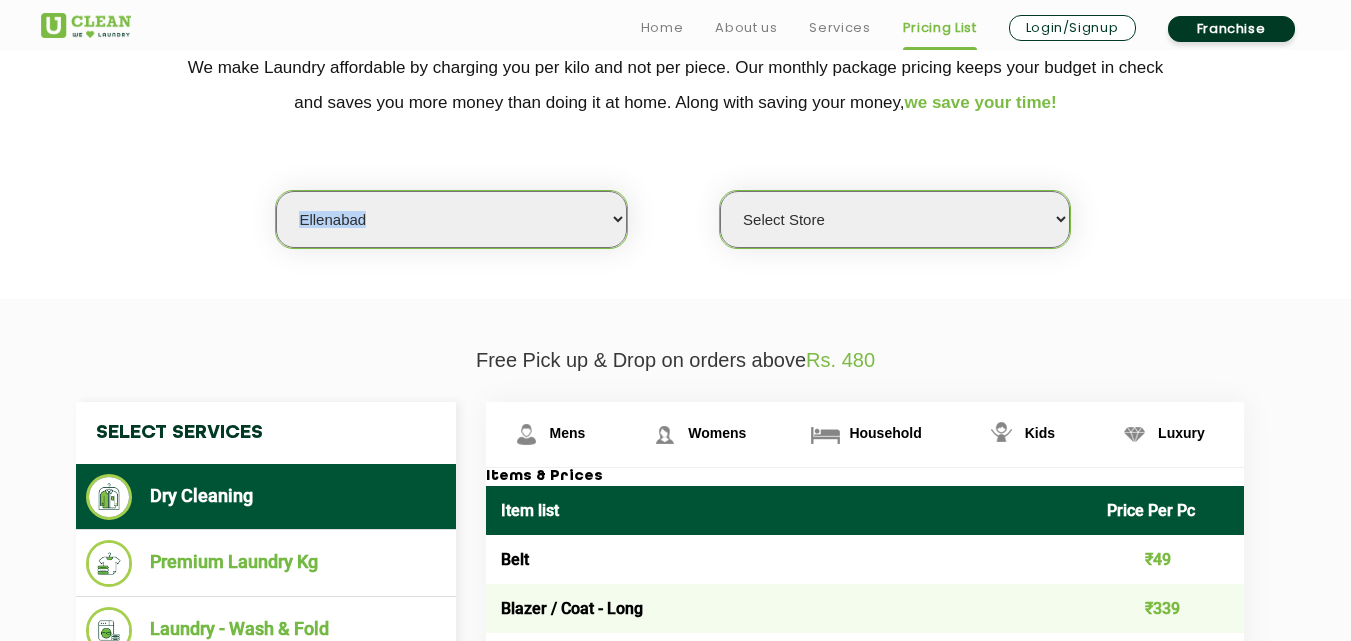 click on "We make Laundry affordable by charging you per kilo and not per piece. Our monthly package pricing keeps your budget in check   and saves you more money than doing it at home. Along with saving your money,  we save your time! Select city Aalo Agartala Agra Ahmedabad Akola Aligarh Alwar - UClean Select Amravati Aurangabad Ayodhya Bahadurgarh Bahraich Baleswar Baramulla Bareilly Barmer Barpeta Bathinda Belgaum Bengaluru Berhampur Bettiah Bhagalpur Bhilwara Bhiwadi Bhopal Bhubaneshwar Bidar Bikaner Bilaspur Bokaro Bongaigaon Chandigarh Chennai Chitrakoot Cochin Coimbatore Cooch Behar Coonoor Daman Danapur Darrang Daudnagar Dehradun Delhi Deoghar Dhanbad Dharwad Dhule Dibrugarh Digboi Dimapur Dindigul Duliajan Ellenabad Erode Faridabad Gandhidham Gandhinagar Garia Ghaziabad Goa Gohana Golaghat Gonda Gorakhpur Gurugram Guwahati Gwalior Haldwani Hamirpur Hanumangarh Haridwar Hingoli Hojai Howrah Hubli Hyderabad Imphal Indore Itanagar Jagdalpur Jagraon Jaipur Jaipur - Select Jammu Jamshedpur Jehanabad Jhansi Jodhpur" 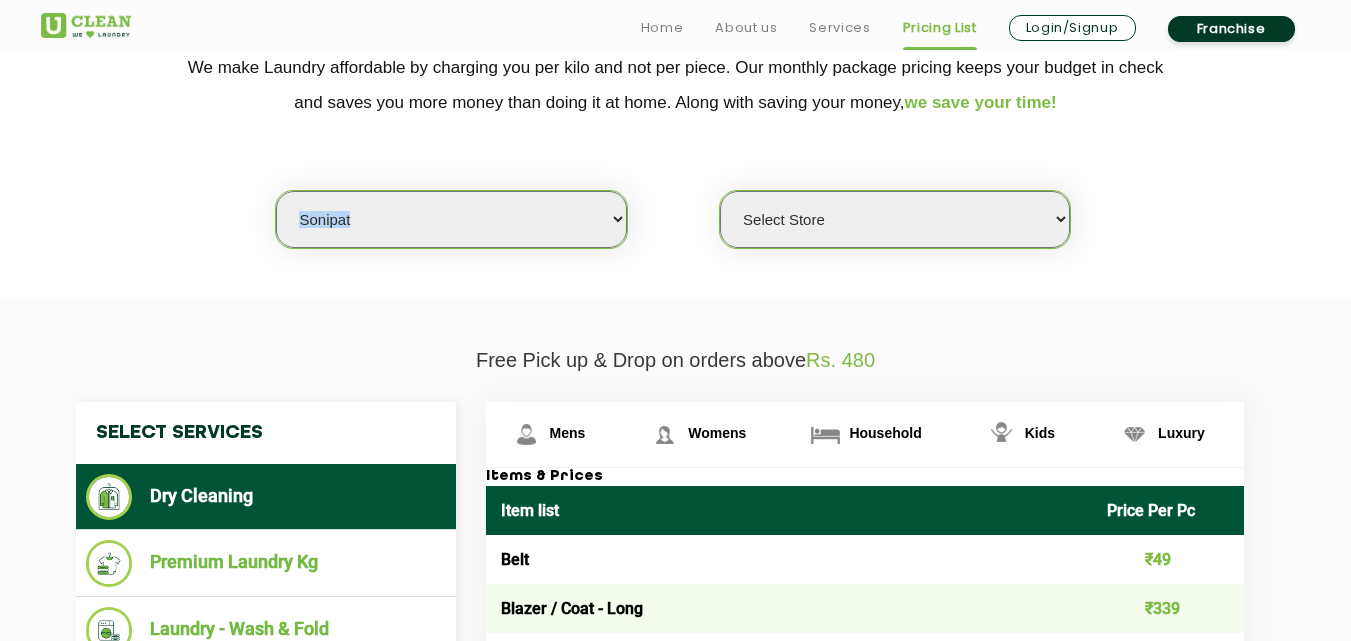 click on "Select city Aalo Agartala Agra Ahmedabad Akola Aligarh Alwar - UClean Select Amravati Aurangabad Ayodhya Bahadurgarh Bahraich Baleswar Baramulla Bareilly Barmer Barpeta Bathinda Belgaum Bengaluru Berhampur Bettiah Bhagalpur Bhilwara Bhiwadi Bhopal Bhubaneshwar Bidar Bikaner Bilaspur Bokaro Bongaigaon Chandigarh Chennai Chitrakoot Cochin Coimbatore Cooch Behar Coonoor Daman Danapur Darrang Daudnagar Dehradun Delhi Deoghar Dhanbad Dharwad Dhule Dibrugarh Digboi Dimapur Dindigul Duliajan Ellenabad Erode Faridabad Gandhidham Gandhinagar Garia Ghaziabad Goa Gohana Golaghat Gonda Gorakhpur Gurugram Guwahati Gwalior Haldwani Hamirpur Hanumangarh Haridwar Hingoli Hojai Howrah Hubli Hyderabad Imphal Indore Itanagar Jagdalpur Jagraon Jaipur Jaipur - Select Jammu Jamshedpur Jehanabad Jhansi Jodhpur Jorhat Kaithal Kakinada Kanpur Kargil Karimganj Kathmandu Kharupetia Khopoli Kochi Kohima Kokapet Kokrajhar Kolhapur Kolkata Kota - Select Kotdwar Krishnanagar Kundli Kurnool Latur Leh Longding Lower Subansiri Lucknow Madurai" at bounding box center [451, 219] 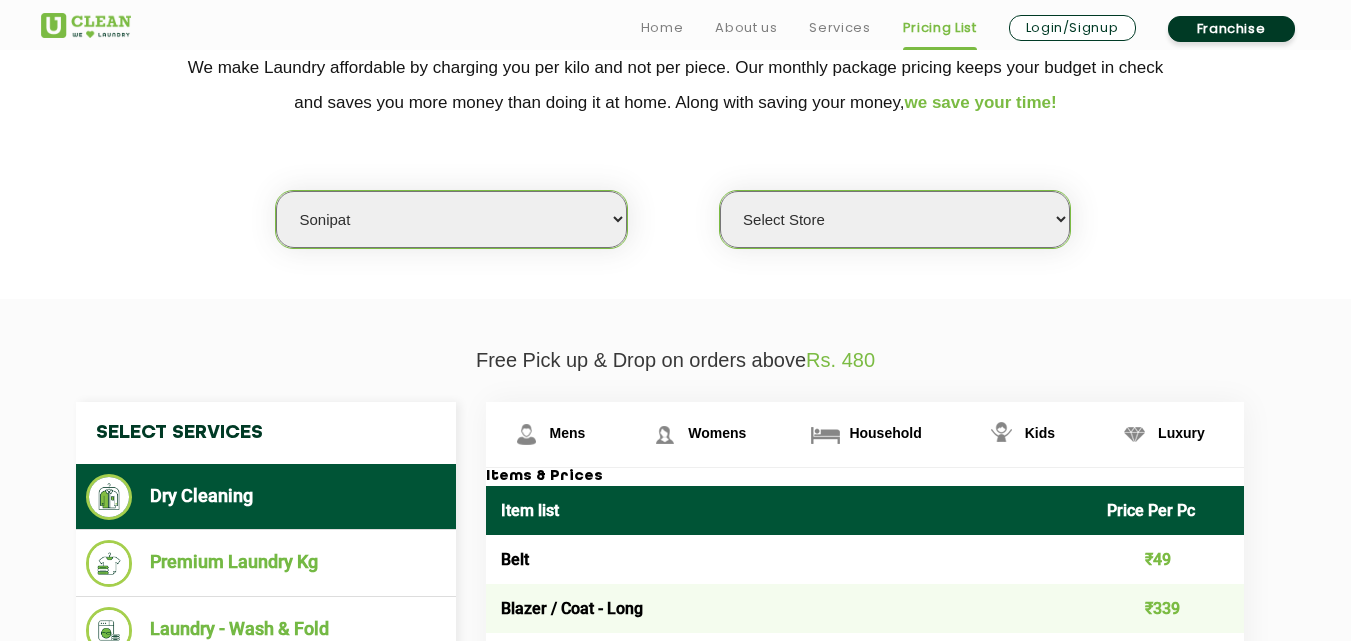 click on "Free Pick up & Drop on orders above  Rs. 480  Select Services Dry Cleaning  Premium Laundry Kg  Laundry - Wash & Fold  Laundry - Wash & Iron  Steam Press  Mens Womens Household Kids Luxury Items & Prices Item list Price Per Pc Belt ₹49 Blazer / Coat - Long ₹339 Blazer / Coat - Short ₹209 Boots leather ₹509 Cap ( Casual / Woolen ) ₹79 Combo - Shirt and Pant ₹129 Dhoti / Lungi ( Silk ) ₹99 Dhoti Heavy ₹139 Dhoti Normal ₹89 Formal and Casual Trousers / Pants ₹89 Gloves ( Leather ) ₹299 Gloves ( Woolen ) ₹59 Handkerchief ₹19 Hats ₹99 Indo Western ₹589 Jacket - Faux fur Long ₹749 Jacket - Faux fur Short ₹649 Jacket Leather ₹649 Jacket Normal Long ₹199 Jacket Normal Short ₹169 Jacket Puffer Long ₹339 Jacket Puffer Short ₹249 Jacket Rexine ₹249 Jeans ₹119 Joggers ₹149 Kurta ( Cotton ) ₹129 Kurta ( Silk ) ₹169 Kurta Heavy ₹199 Kurta Payjama ( Heavy ) ₹279 Kurta Payjama ( Light ) ₹159 Muffler ( Woolen / Pashmina ) ₹189 Pagdi ₹132 ₹249 ₹199 ₹25" 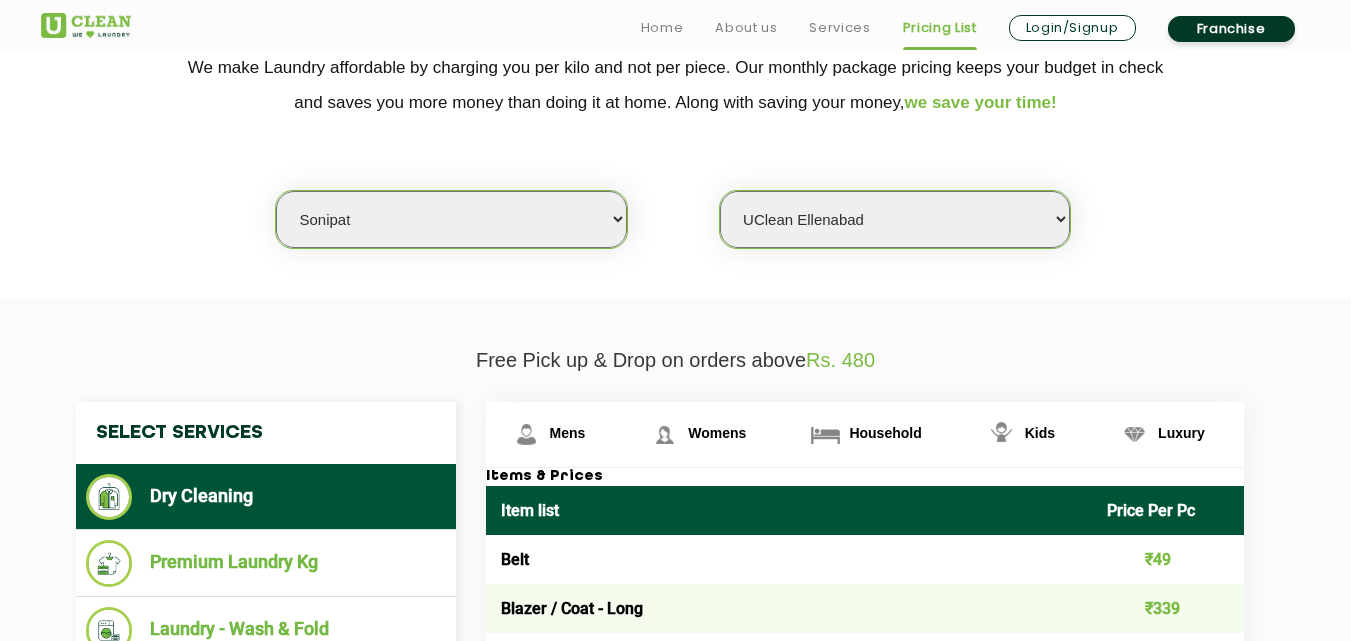 click on "Select Store UClean [CITY]" at bounding box center (895, 219) 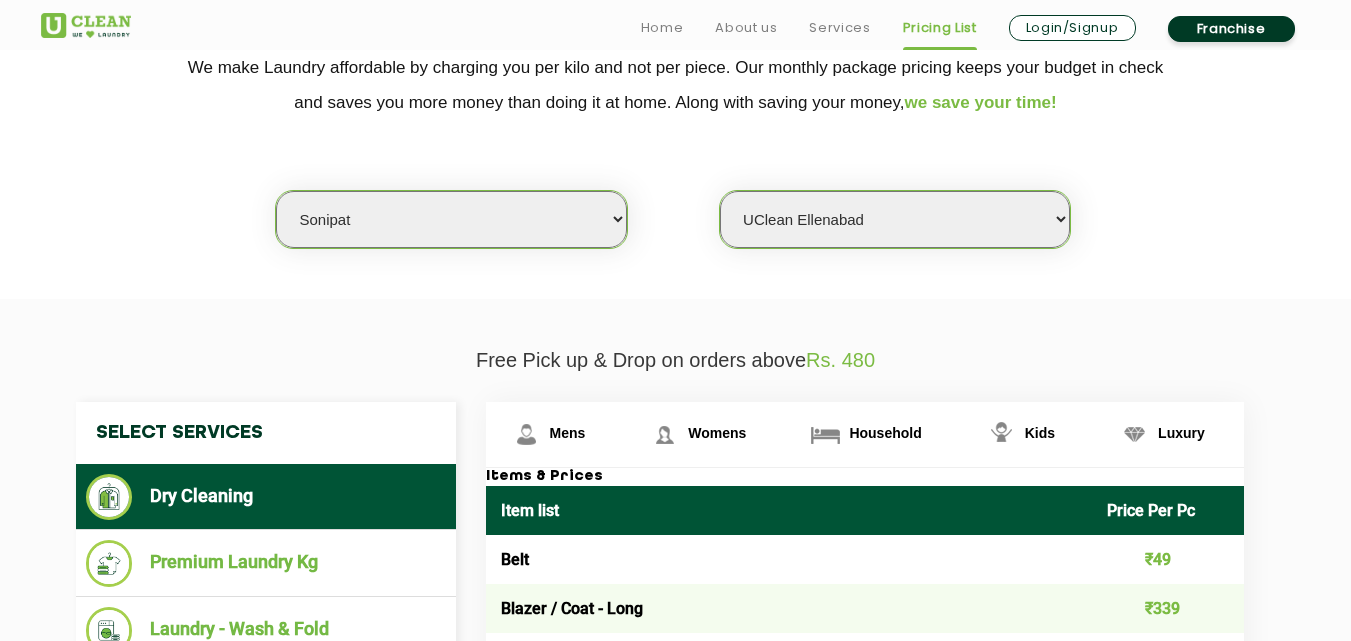 click on "Select city Aalo Agartala Agra Ahmedabad Akola Aligarh Alwar - UClean Select Amravati Aurangabad Ayodhya Bahadurgarh Bahraich Baleswar Baramulla Bareilly Barmer Barpeta Bathinda Belgaum Bengaluru Berhampur Bettiah Bhagalpur Bhilwara Bhiwadi Bhopal Bhubaneshwar Bidar Bikaner Bilaspur Bokaro Bongaigaon Chandigarh Chennai Chitrakoot Cochin Coimbatore Cooch Behar Coonoor Daman Danapur Darrang Daudnagar Dehradun Delhi Deoghar Dhanbad Dharwad Dhule Dibrugarh Digboi Dimapur Dindigul Duliajan Ellenabad Erode Faridabad Gandhidham Gandhinagar Garia Ghaziabad Goa Gohana Golaghat Gonda Gorakhpur Gurugram Guwahati Gwalior Haldwani Hamirpur Hanumangarh Haridwar Hingoli Hojai Howrah Hubli Hyderabad Imphal Indore Itanagar Jagdalpur Jagraon Jaipur Jaipur - Select Jammu Jamshedpur Jehanabad Jhansi Jodhpur Jorhat Kaithal Kakinada Kanpur Kargil Karimganj Kathmandu Kharupetia Khopoli Kochi Kohima Kokapet Kokrajhar Kolhapur Kolkata Kota - Select Kotdwar Krishnanagar Kundli Kurnool Latur Leh Longding Lower Subansiri Lucknow Madurai" at bounding box center (451, 219) 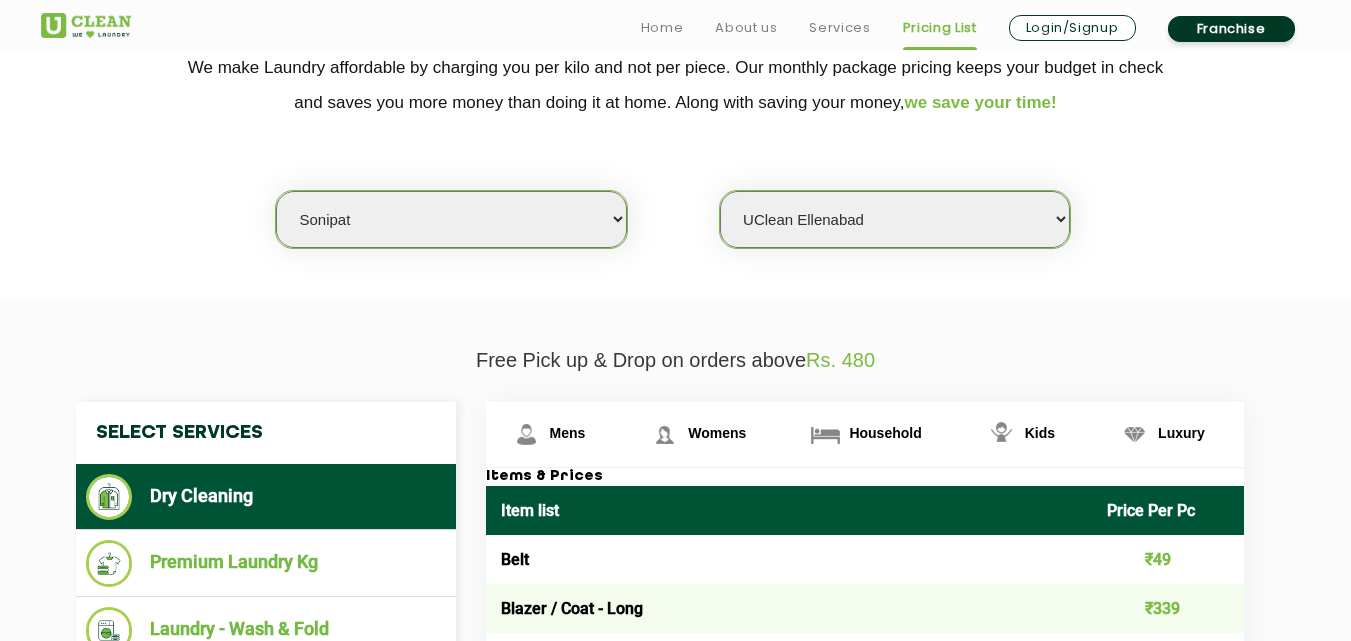 click on "Select city Aalo Agartala Agra Ahmedabad Akola Aligarh Alwar - UClean Select Amravati Aurangabad Ayodhya Bahadurgarh Bahraich Baleswar Baramulla Bareilly Barmer Barpeta Bathinda Belgaum Bengaluru Berhampur Bettiah Bhagalpur Bhilwara Bhiwadi Bhopal Bhubaneshwar Bidar Bikaner Bilaspur Bokaro Bongaigaon Chandigarh Chennai Chitrakoot Cochin Coimbatore Cooch Behar Coonoor Daman Danapur Darrang Daudnagar Dehradun Delhi Deoghar Dhanbad Dharwad Dhule Dibrugarh Digboi Dimapur Dindigul Duliajan Ellenabad Erode Faridabad Gandhidham Gandhinagar Garia Ghaziabad Goa Gohana Golaghat Gonda Gorakhpur Gurugram Guwahati Gwalior Haldwani Hamirpur Hanumangarh Haridwar Hingoli Hojai Howrah Hubli Hyderabad Imphal Indore Itanagar Jagdalpur Jagraon Jaipur Jaipur - Select Jammu Jamshedpur Jehanabad Jhansi Jodhpur Jorhat Kaithal Kakinada Kanpur Kargil Karimganj Kathmandu Kharupetia Khopoli Kochi Kohima Kokapet Kokrajhar Kolhapur Kolkata Kota - Select Kotdwar Krishnanagar Kundli Kurnool Latur Leh Longding Lower Subansiri Lucknow Madurai" 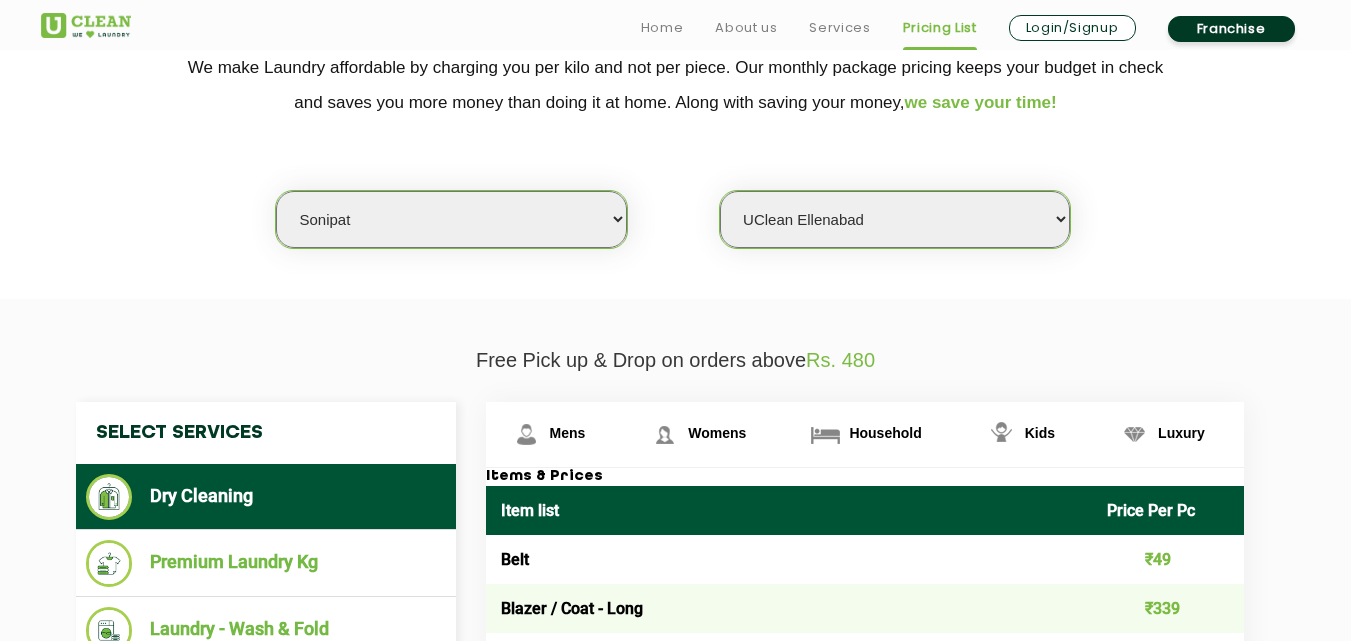 click on "Select Store UClean [CITY]" at bounding box center [895, 219] 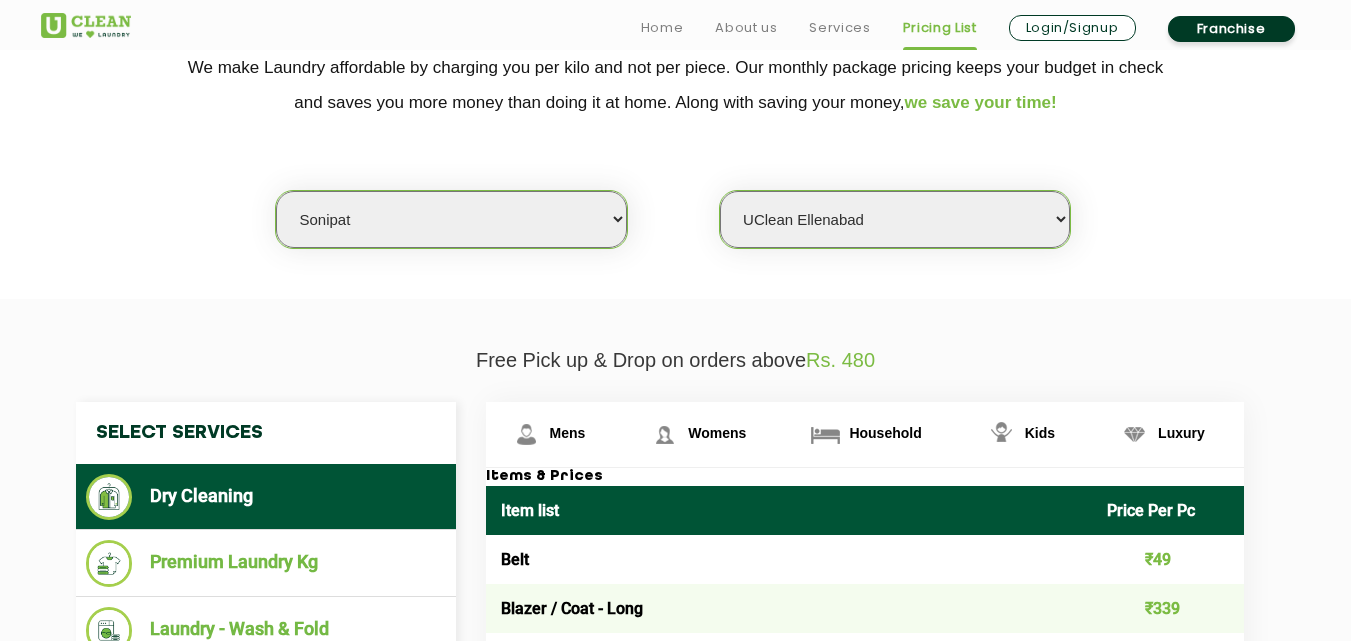 click on "Select city Aalo Agartala Agra Ahmedabad Akola Aligarh Alwar - UClean Select Amravati Aurangabad Ayodhya Bahadurgarh Bahraich Baleswar Baramulla Bareilly Barmer Barpeta Bathinda Belgaum Bengaluru Berhampur Bettiah Bhagalpur Bhilwara Bhiwadi Bhopal Bhubaneshwar Bidar Bikaner Bilaspur Bokaro Bongaigaon Chandigarh Chennai Chitrakoot Cochin Coimbatore Cooch Behar Coonoor Daman Danapur Darrang Daudnagar Dehradun Delhi Deoghar Dhanbad Dharwad Dhule Dibrugarh Digboi Dimapur Dindigul Duliajan Ellenabad Erode Faridabad Gandhidham Gandhinagar Garia Ghaziabad Goa Gohana Golaghat Gonda Gorakhpur Gurugram Guwahati Gwalior Haldwani Hamirpur Hanumangarh Haridwar Hingoli Hojai Howrah Hubli Hyderabad Imphal Indore Itanagar Jagdalpur Jagraon Jaipur Jaipur - Select Jammu Jamshedpur Jehanabad Jhansi Jodhpur Jorhat Kaithal Kakinada Kanpur Kargil Karimganj Kathmandu Kharupetia Khopoli Kochi Kohima Kokapet Kokrajhar Kolhapur Kolkata Kota - Select Kotdwar Krishnanagar Kundli Kurnool Latur Leh Longding Lower Subansiri Lucknow Madurai" at bounding box center [451, 219] 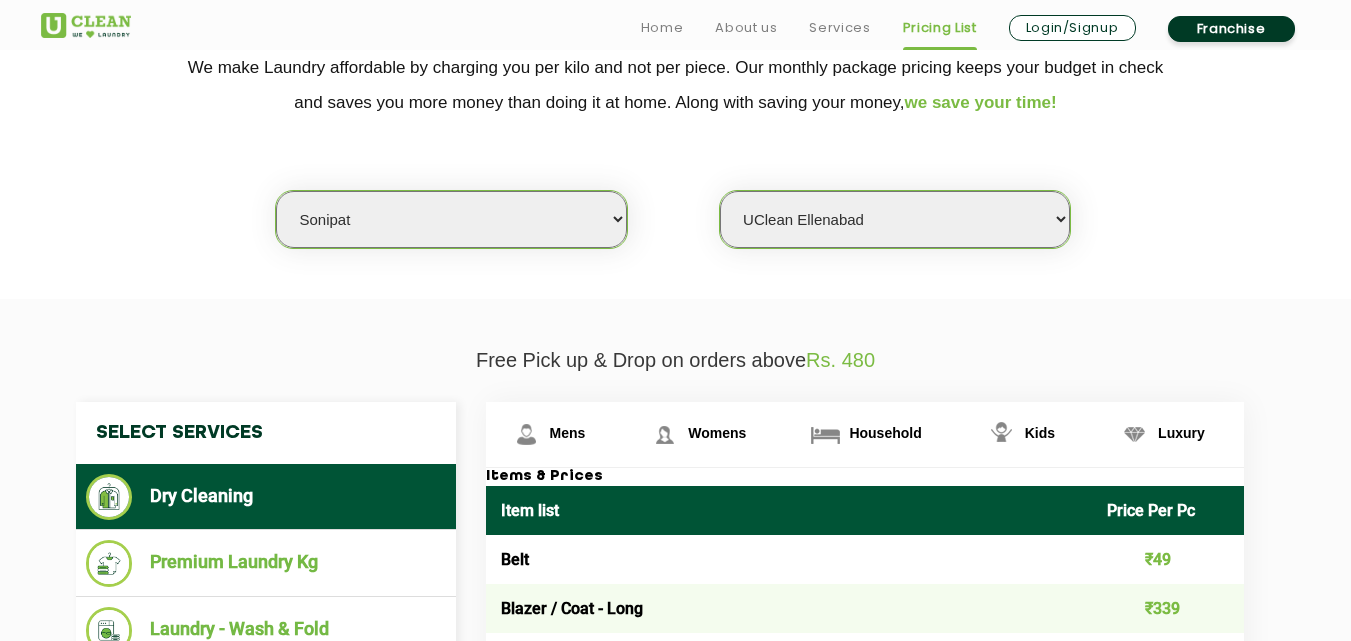 select on "178" 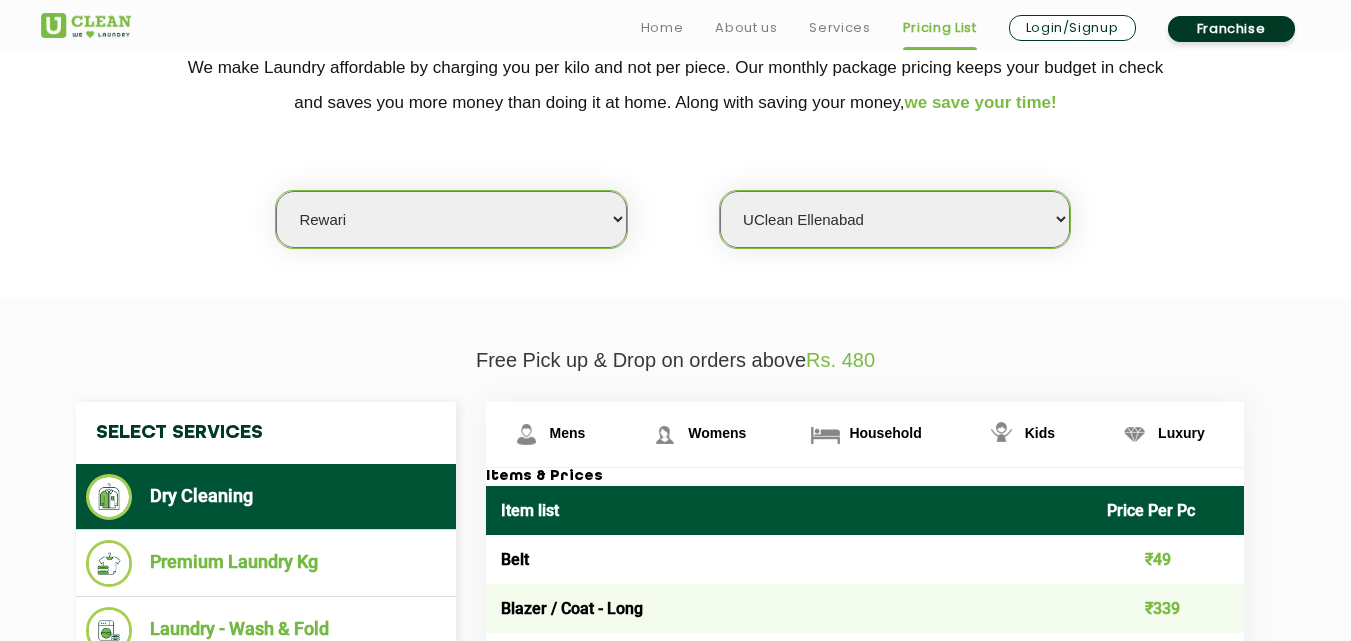 click on "Select city Aalo Agartala Agra Ahmedabad Akola Aligarh Alwar - UClean Select Amravati Aurangabad Ayodhya Bahadurgarh Bahraich Baleswar Baramulla Bareilly Barmer Barpeta Bathinda Belgaum Bengaluru Berhampur Bettiah Bhagalpur Bhilwara Bhiwadi Bhopal Bhubaneshwar Bidar Bikaner Bilaspur Bokaro Bongaigaon Chandigarh Chennai Chitrakoot Cochin Coimbatore Cooch Behar Coonoor Daman Danapur Darrang Daudnagar Dehradun Delhi Deoghar Dhanbad Dharwad Dhule Dibrugarh Digboi Dimapur Dindigul Duliajan Ellenabad Erode Faridabad Gandhidham Gandhinagar Garia Ghaziabad Goa Gohana Golaghat Gonda Gorakhpur Gurugram Guwahati Gwalior Haldwani Hamirpur Hanumangarh Haridwar Hingoli Hojai Howrah Hubli Hyderabad Imphal Indore Itanagar Jagdalpur Jagraon Jaipur Jaipur - Select Jammu Jamshedpur Jehanabad Jhansi Jodhpur Jorhat Kaithal Kakinada Kanpur Kargil Karimganj Kathmandu Kharupetia Khopoli Kochi Kohima Kokapet Kokrajhar Kolhapur Kolkata Kota - Select Kotdwar Krishnanagar Kundli Kurnool Latur Leh Longding Lower Subansiri Lucknow Madurai" at bounding box center [451, 219] 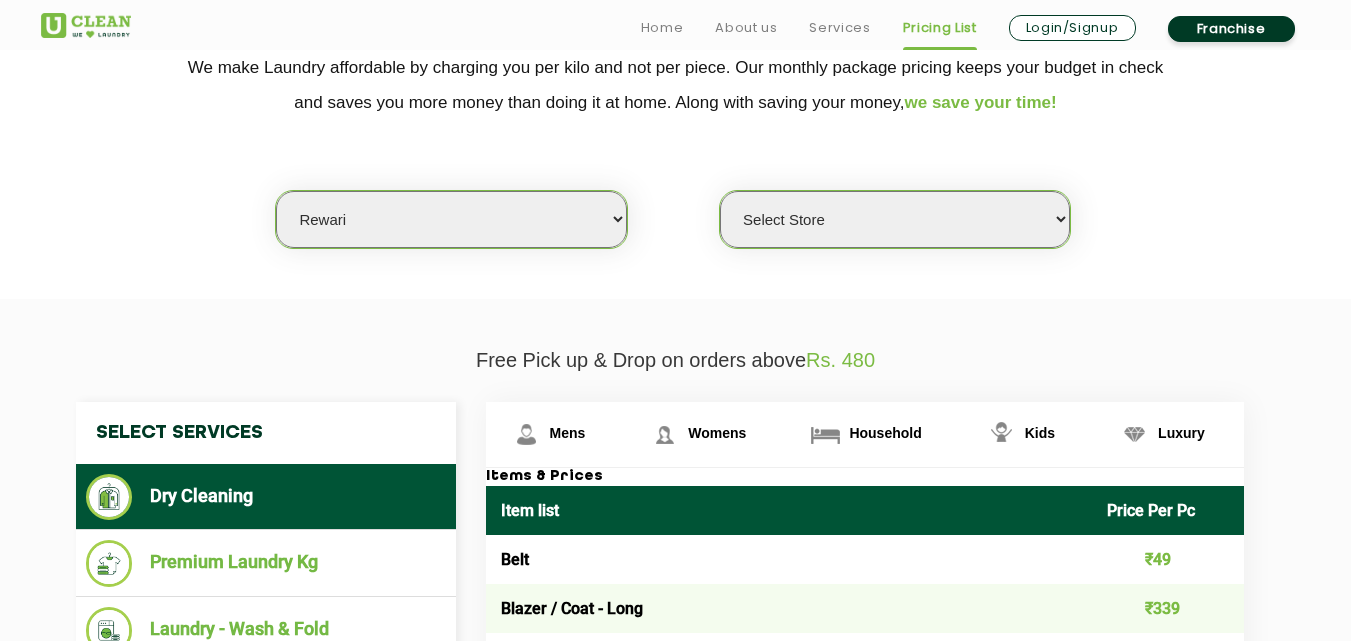 click on "Select Store UClean [CITY]" at bounding box center [895, 219] 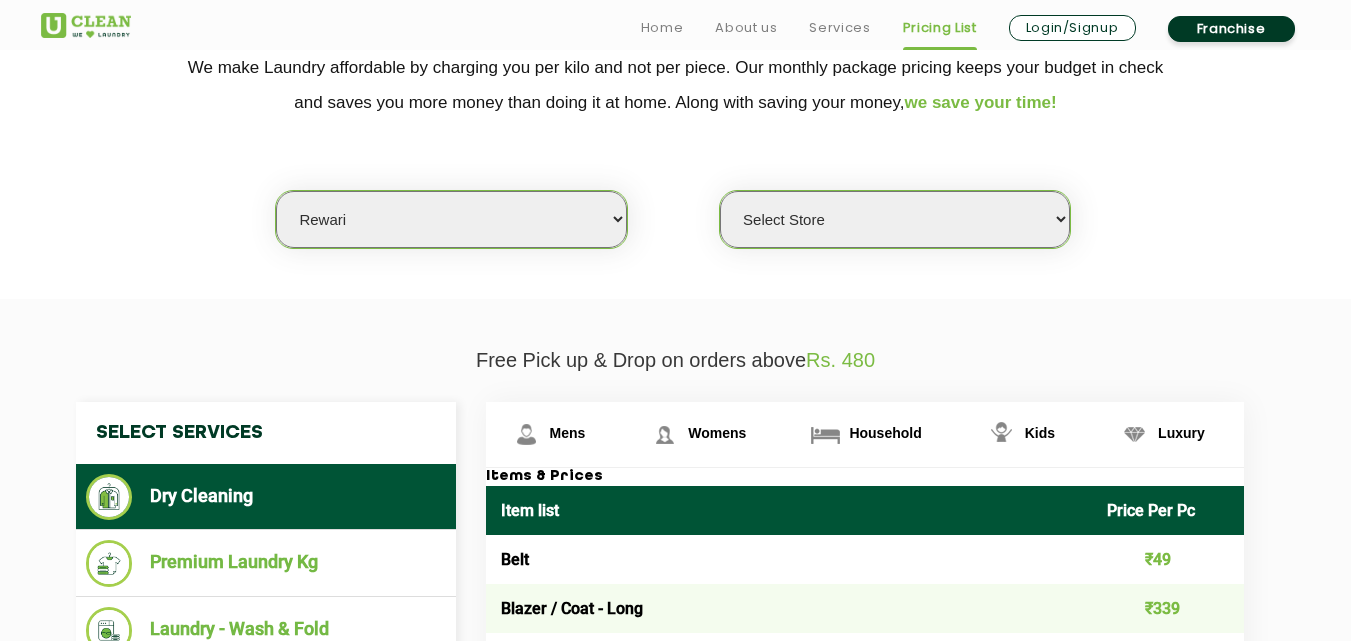 select on "526" 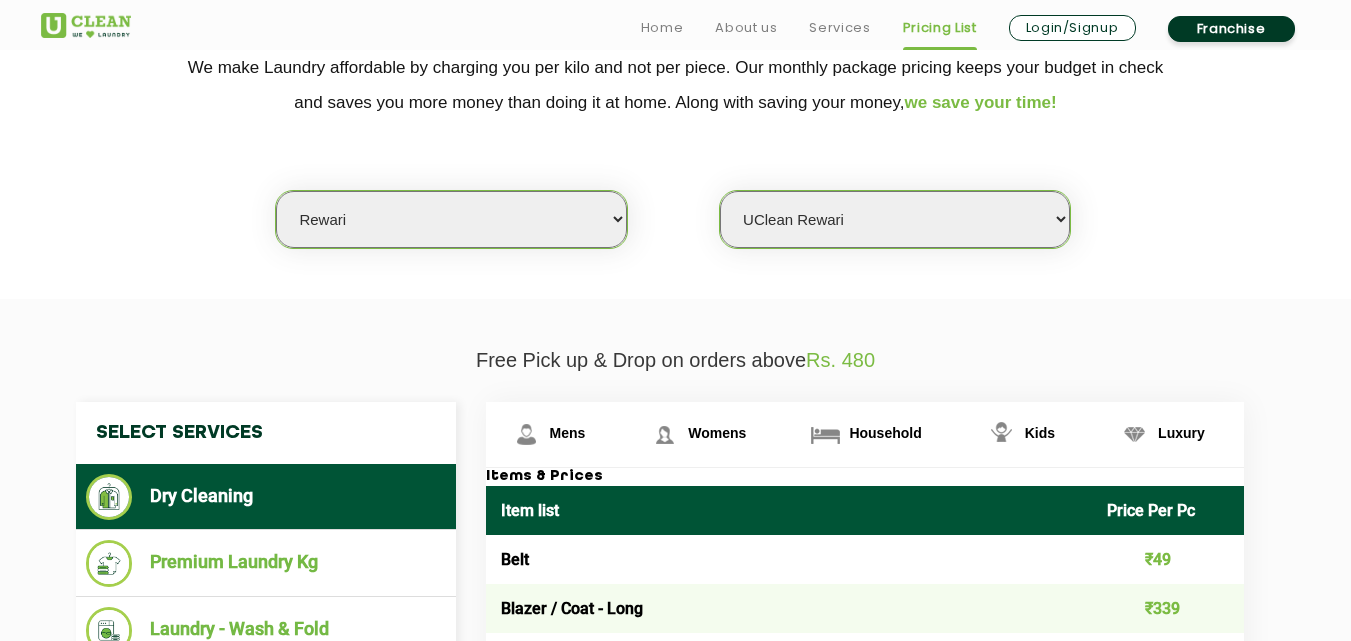 click on "Select Store UClean [CITY]" at bounding box center (895, 219) 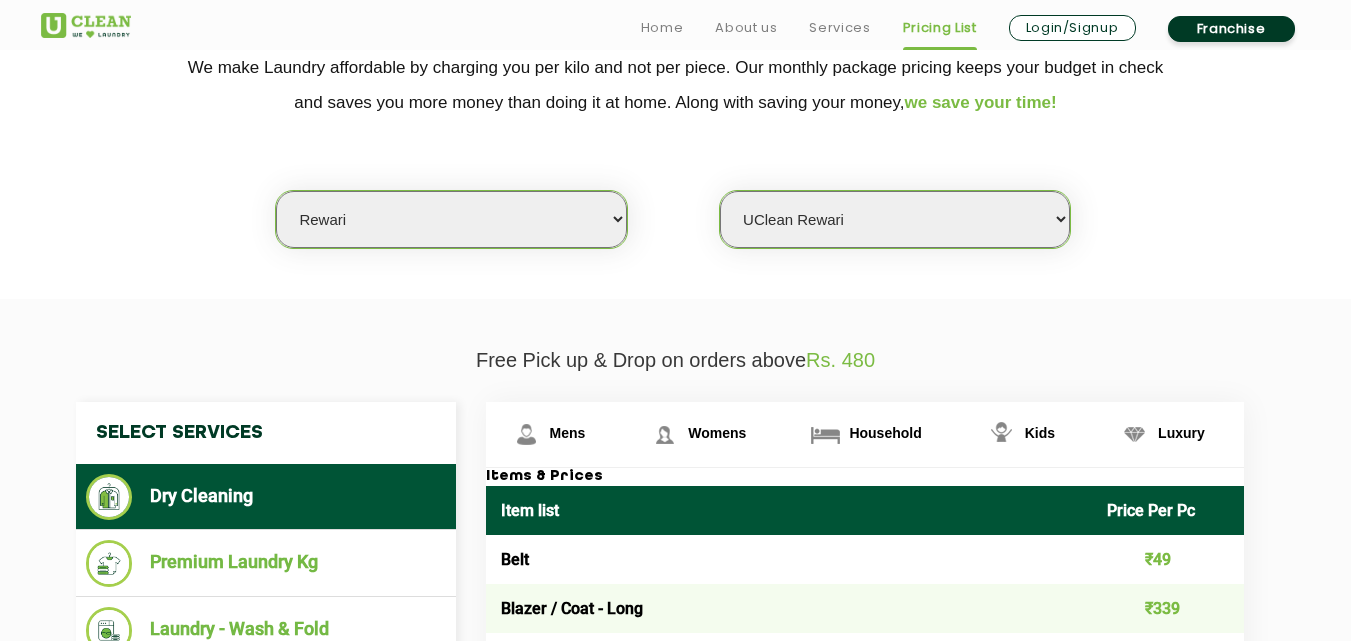 click on "Select city Aalo Agartala Agra Ahmedabad Akola Aligarh Alwar - UClean Select Amravati Aurangabad Ayodhya Bahadurgarh Bahraich Baleswar Baramulla Bareilly Barmer Barpeta Bathinda Belgaum Bengaluru Berhampur Bettiah Bhagalpur Bhilwara Bhiwadi Bhopal Bhubaneshwar Bidar Bikaner Bilaspur Bokaro Bongaigaon Chandigarh Chennai Chitrakoot Cochin Coimbatore Cooch Behar Coonoor Daman Danapur Darrang Daudnagar Dehradun Delhi Deoghar Dhanbad Dharwad Dhule Dibrugarh Digboi Dimapur Dindigul Duliajan Ellenabad Erode Faridabad Gandhidham Gandhinagar Garia Ghaziabad Goa Gohana Golaghat Gonda Gorakhpur Gurugram Guwahati Gwalior Haldwani Hamirpur Hanumangarh Haridwar Hingoli Hojai Howrah Hubli Hyderabad Imphal Indore Itanagar Jagdalpur Jagraon Jaipur Jaipur - Select Jammu Jamshedpur Jehanabad Jhansi Jodhpur Jorhat Kaithal Kakinada Kanpur Kargil Karimganj Kathmandu Kharupetia Khopoli Kochi Kohima Kokapet Kokrajhar Kolhapur Kolkata Kota - Select Kotdwar Krishnanagar Kundli Kurnool Latur Leh Longding Lower Subansiri Lucknow Madurai" at bounding box center [451, 219] 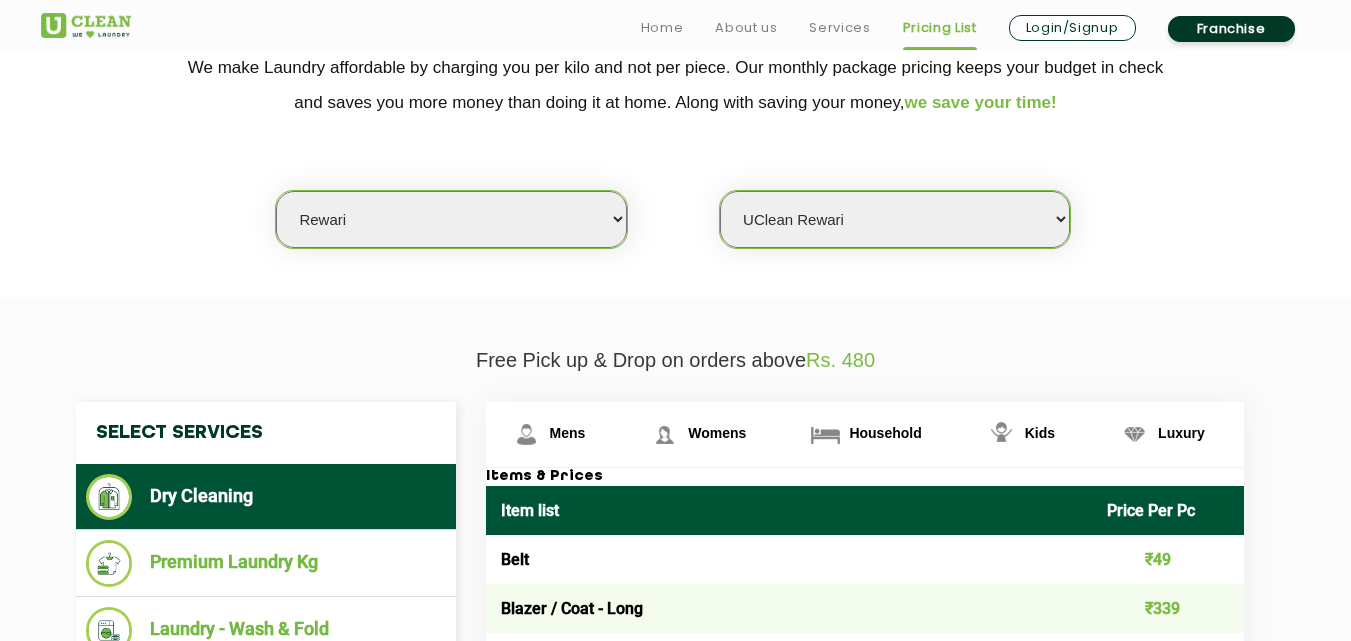 select on "184" 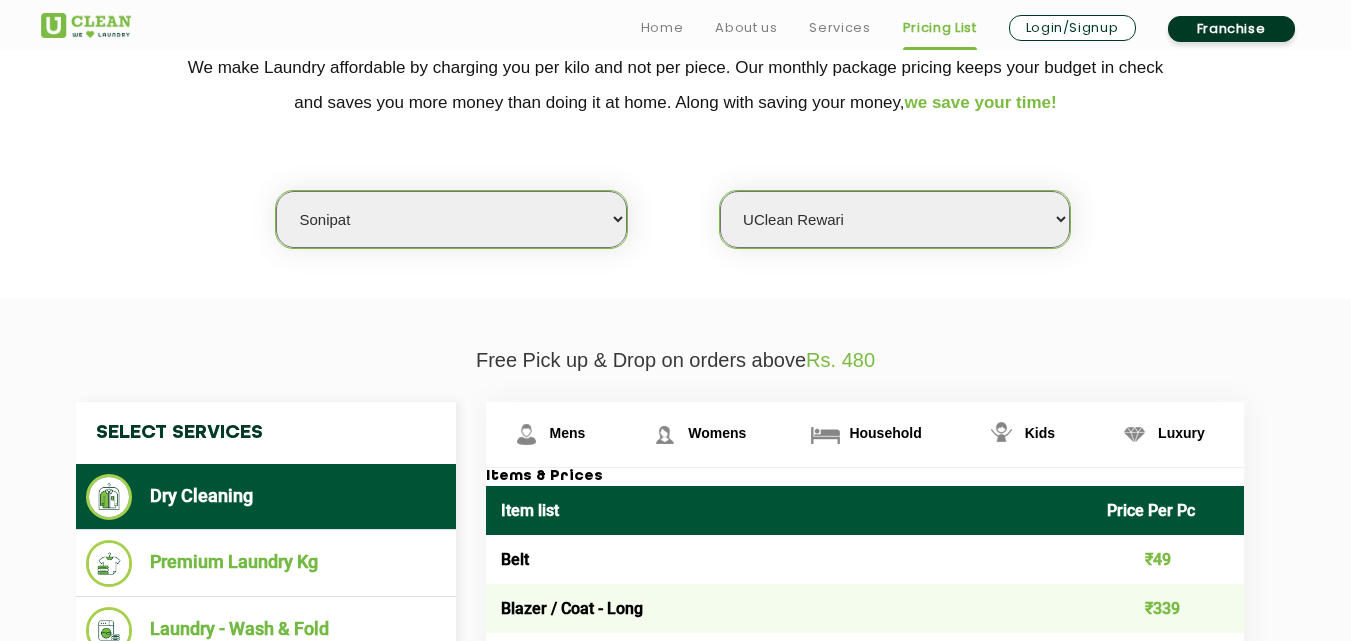 click on "Select city Aalo Agartala Agra Ahmedabad Akola Aligarh Alwar - UClean Select Amravati Aurangabad Ayodhya Bahadurgarh Bahraich Baleswar Baramulla Bareilly Barmer Barpeta Bathinda Belgaum Bengaluru Berhampur Bettiah Bhagalpur Bhilwara Bhiwadi Bhopal Bhubaneshwar Bidar Bikaner Bilaspur Bokaro Bongaigaon Chandigarh Chennai Chitrakoot Cochin Coimbatore Cooch Behar Coonoor Daman Danapur Darrang Daudnagar Dehradun Delhi Deoghar Dhanbad Dharwad Dhule Dibrugarh Digboi Dimapur Dindigul Duliajan Ellenabad Erode Faridabad Gandhidham Gandhinagar Garia Ghaziabad Goa Gohana Golaghat Gonda Gorakhpur Gurugram Guwahati Gwalior Haldwani Hamirpur Hanumangarh Haridwar Hingoli Hojai Howrah Hubli Hyderabad Imphal Indore Itanagar Jagdalpur Jagraon Jaipur Jaipur - Select Jammu Jamshedpur Jehanabad Jhansi Jodhpur Jorhat Kaithal Kakinada Kanpur Kargil Karimganj Kathmandu Kharupetia Khopoli Kochi Kohima Kokapet Kokrajhar Kolhapur Kolkata Kota - Select Kotdwar Krishnanagar Kundli Kurnool Latur Leh Longding Lower Subansiri Lucknow Madurai" at bounding box center (451, 219) 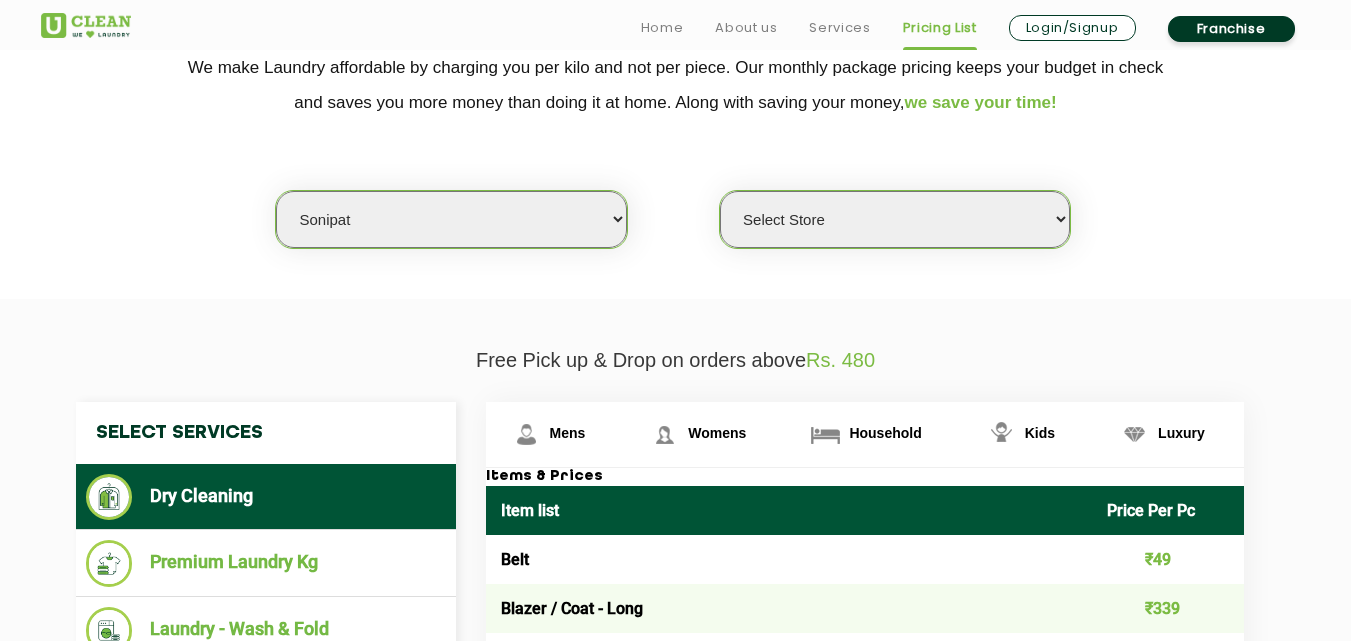 click on "Select Store" at bounding box center (895, 219) 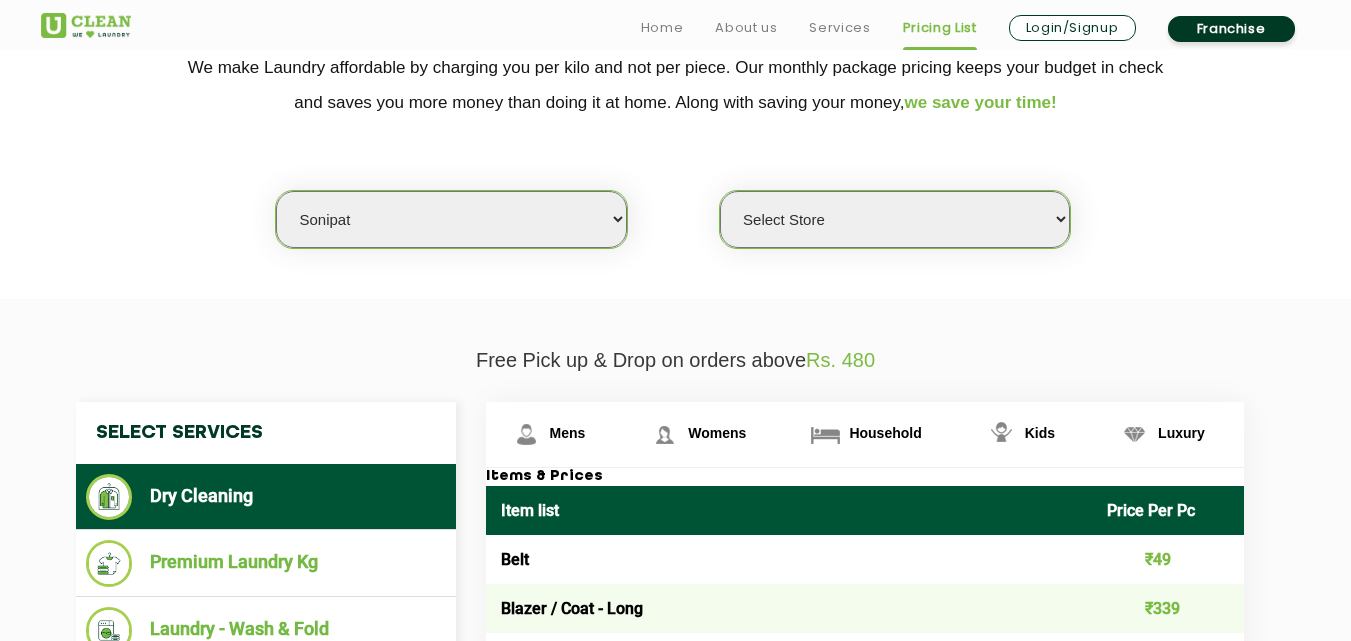 click on "Select Store" at bounding box center [895, 219] 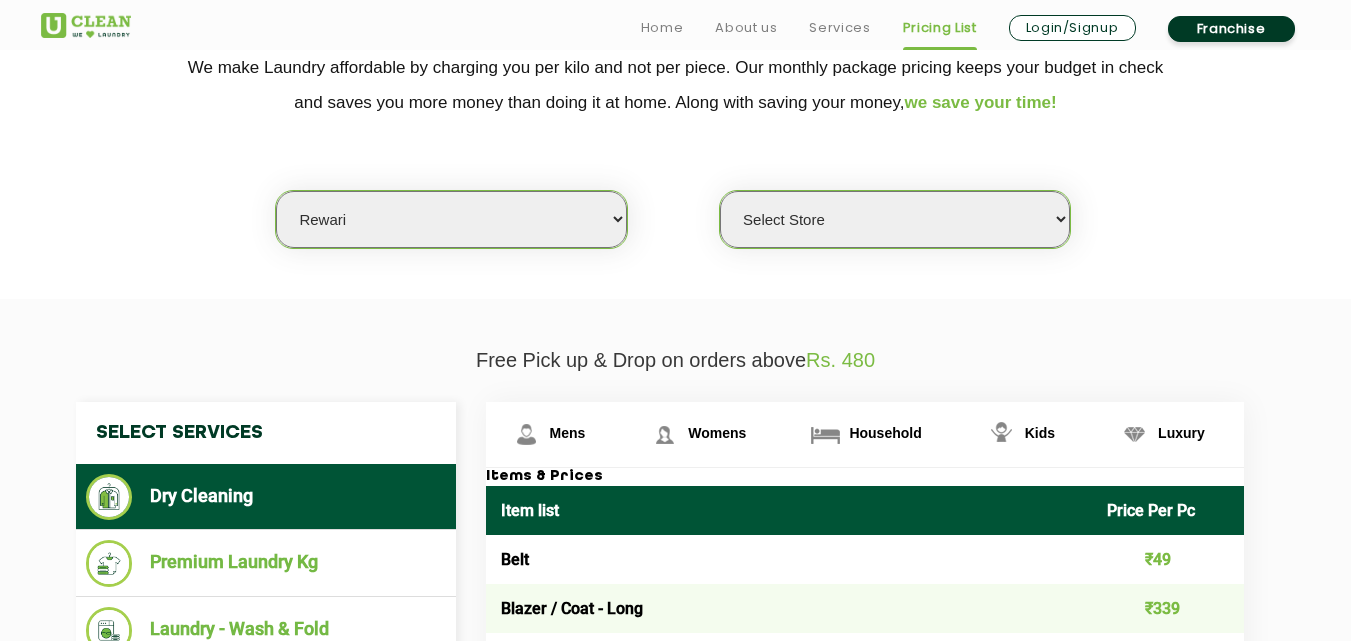 click on "Select city Aalo Agartala Agra Ahmedabad Akola Aligarh Alwar - UClean Select Amravati Aurangabad Ayodhya Bahadurgarh Bahraich Baleswar Baramulla Bareilly Barmer Barpeta Bathinda Belgaum Bengaluru Berhampur Bettiah Bhagalpur Bhilwara Bhiwadi Bhopal Bhubaneshwar Bidar Bikaner Bilaspur Bokaro Bongaigaon Chandigarh Chennai Chitrakoot Cochin Coimbatore Cooch Behar Coonoor Daman Danapur Darrang Daudnagar Dehradun Delhi Deoghar Dhanbad Dharwad Dhule Dibrugarh Digboi Dimapur Dindigul Duliajan Ellenabad Erode Faridabad Gandhidham Gandhinagar Garia Ghaziabad Goa Gohana Golaghat Gonda Gorakhpur Gurugram Guwahati Gwalior Haldwani Hamirpur Hanumangarh Haridwar Hingoli Hojai Howrah Hubli Hyderabad Imphal Indore Itanagar Jagdalpur Jagraon Jaipur Jaipur - Select Jammu Jamshedpur Jehanabad Jhansi Jodhpur Jorhat Kaithal Kakinada Kanpur Kargil Karimganj Kathmandu Kharupetia Khopoli Kochi Kohima Kokapet Kokrajhar Kolhapur Kolkata Kota - Select Kotdwar Krishnanagar Kundli Kurnool Latur Leh Longding Lower Subansiri Lucknow Madurai" at bounding box center (451, 219) 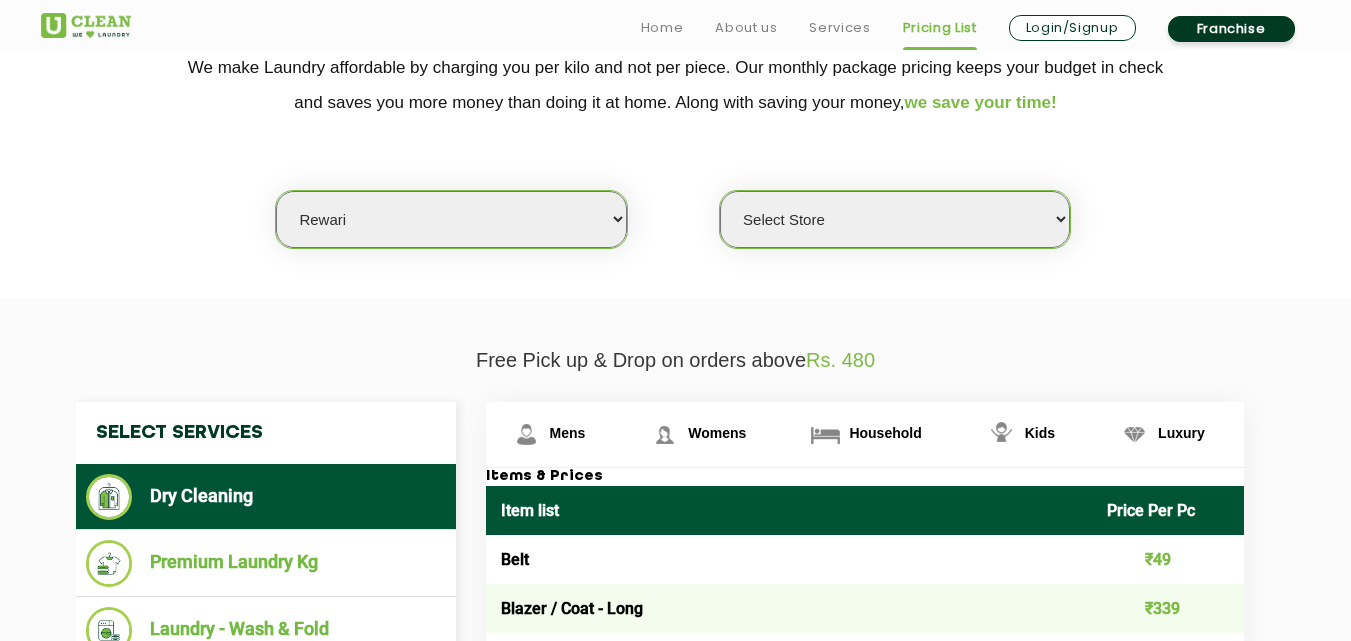 select on "526" 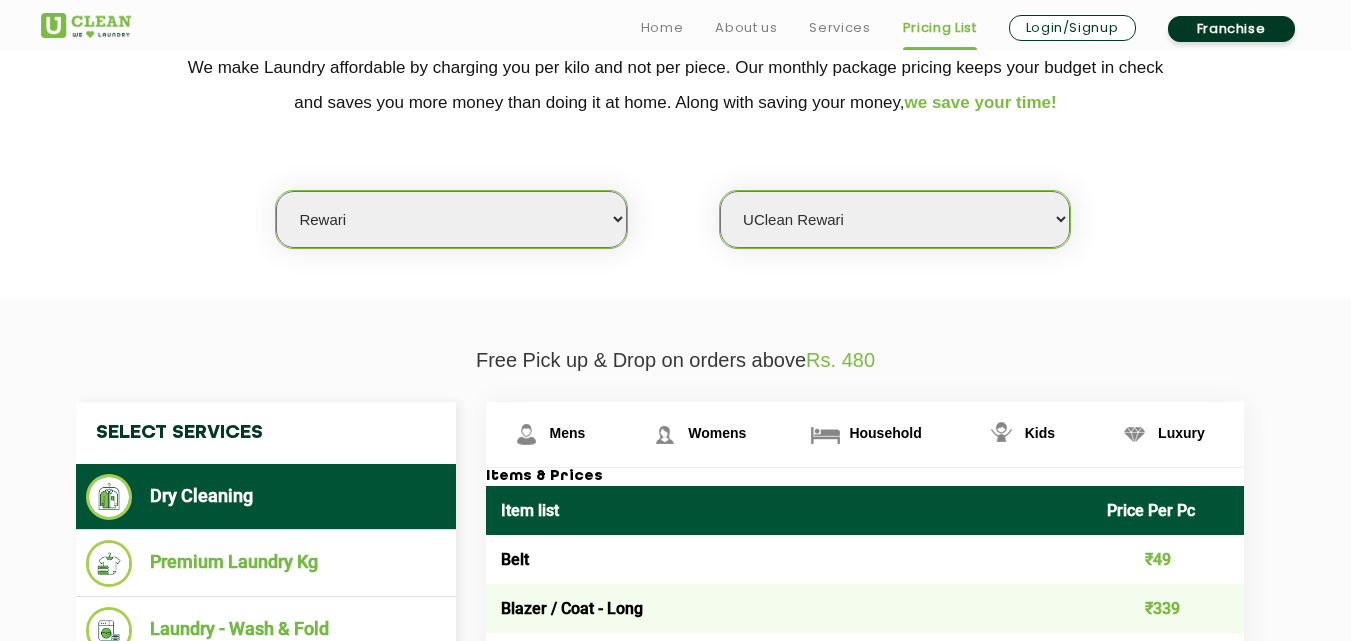 click on "Select Store UClean [CITY]" at bounding box center (895, 219) 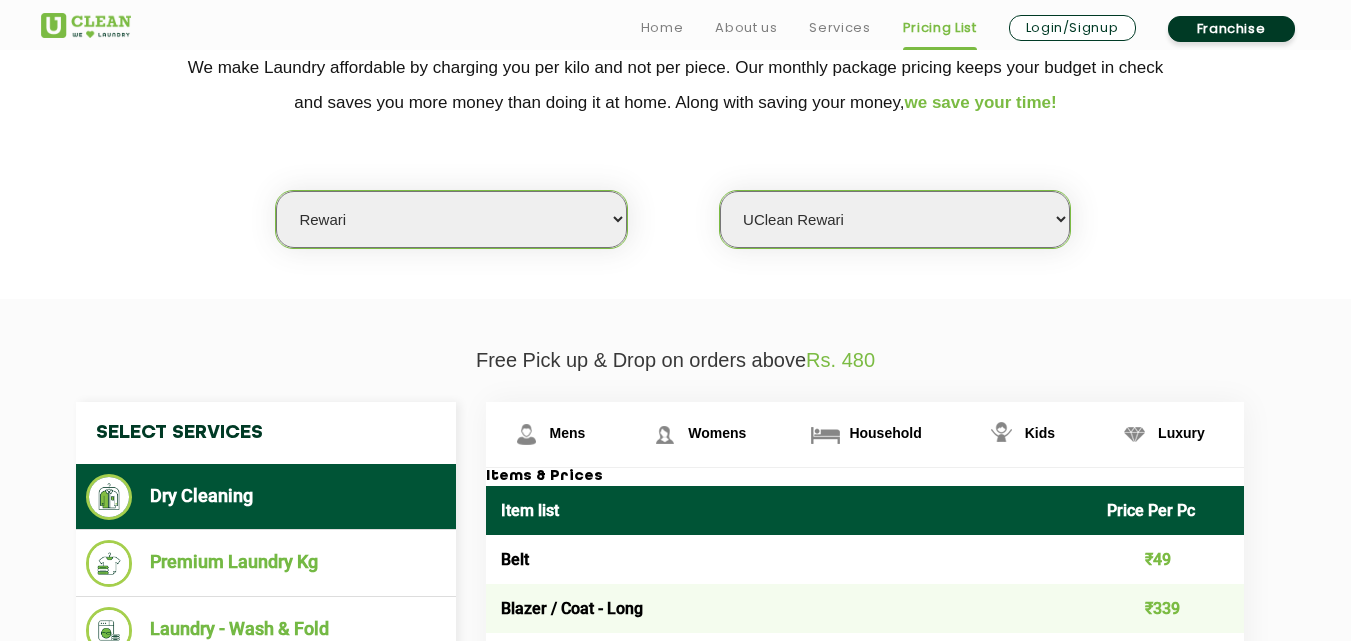 click on "Select city Aalo Agartala Agra Ahmedabad Akola Aligarh Alwar - UClean Select Amravati Aurangabad Ayodhya Bahadurgarh Bahraich Baleswar Baramulla Bareilly Barmer Barpeta Bathinda Belgaum Bengaluru Berhampur Bettiah Bhagalpur Bhilwara Bhiwadi Bhopal Bhubaneshwar Bidar Bikaner Bilaspur Bokaro Bongaigaon Chandigarh Chennai Chitrakoot Cochin Coimbatore Cooch Behar Coonoor Daman Danapur Darrang Daudnagar Dehradun Delhi Deoghar Dhanbad Dharwad Dhule Dibrugarh Digboi Dimapur Dindigul Duliajan Ellenabad Erode Faridabad Gandhidham Gandhinagar Garia Ghaziabad Goa Gohana Golaghat Gonda Gorakhpur Gurugram Guwahati Gwalior Haldwani Hamirpur Hanumangarh Haridwar Hingoli Hojai Howrah Hubli Hyderabad Imphal Indore Itanagar Jagdalpur Jagraon Jaipur Jaipur - Select Jammu Jamshedpur Jehanabad Jhansi Jodhpur Jorhat Kaithal Kakinada Kanpur Kargil Karimganj Kathmandu Kharupetia Khopoli Kochi Kohima Kokapet Kokrajhar Kolhapur Kolkata Kota - Select Kotdwar Krishnanagar Kundli Kurnool Latur Leh Longding Lower Subansiri Lucknow Madurai" at bounding box center [451, 219] 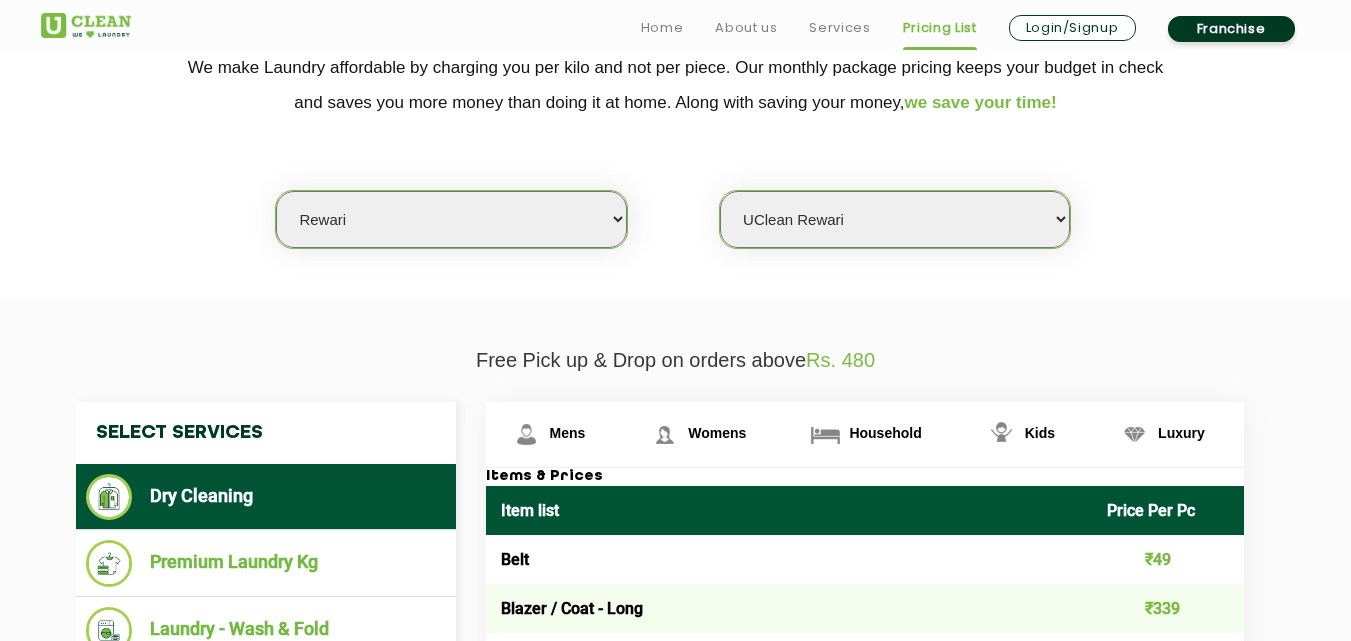 select on "184" 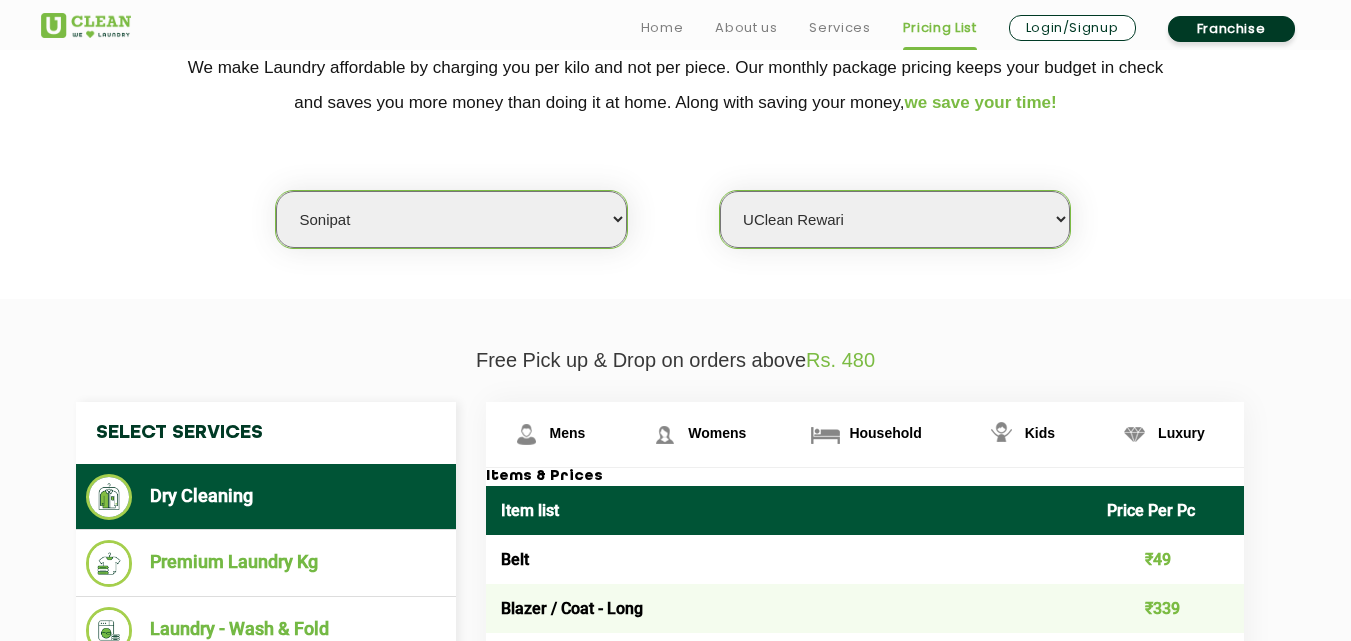 click on "Select city Aalo Agartala Agra Ahmedabad Akola Aligarh Alwar - UClean Select Amravati Aurangabad Ayodhya Bahadurgarh Bahraich Baleswar Baramulla Bareilly Barmer Barpeta Bathinda Belgaum Bengaluru Berhampur Bettiah Bhagalpur Bhilwara Bhiwadi Bhopal Bhubaneshwar Bidar Bikaner Bilaspur Bokaro Bongaigaon Chandigarh Chennai Chitrakoot Cochin Coimbatore Cooch Behar Coonoor Daman Danapur Darrang Daudnagar Dehradun Delhi Deoghar Dhanbad Dharwad Dhule Dibrugarh Digboi Dimapur Dindigul Duliajan Ellenabad Erode Faridabad Gandhidham Gandhinagar Garia Ghaziabad Goa Gohana Golaghat Gonda Gorakhpur Gurugram Guwahati Gwalior Haldwani Hamirpur Hanumangarh Haridwar Hingoli Hojai Howrah Hubli Hyderabad Imphal Indore Itanagar Jagdalpur Jagraon Jaipur Jaipur - Select Jammu Jamshedpur Jehanabad Jhansi Jodhpur Jorhat Kaithal Kakinada Kanpur Kargil Karimganj Kathmandu Kharupetia Khopoli Kochi Kohima Kokapet Kokrajhar Kolhapur Kolkata Kota - Select Kotdwar Krishnanagar Kundli Kurnool Latur Leh Longding Lower Subansiri Lucknow Madurai" at bounding box center [451, 219] 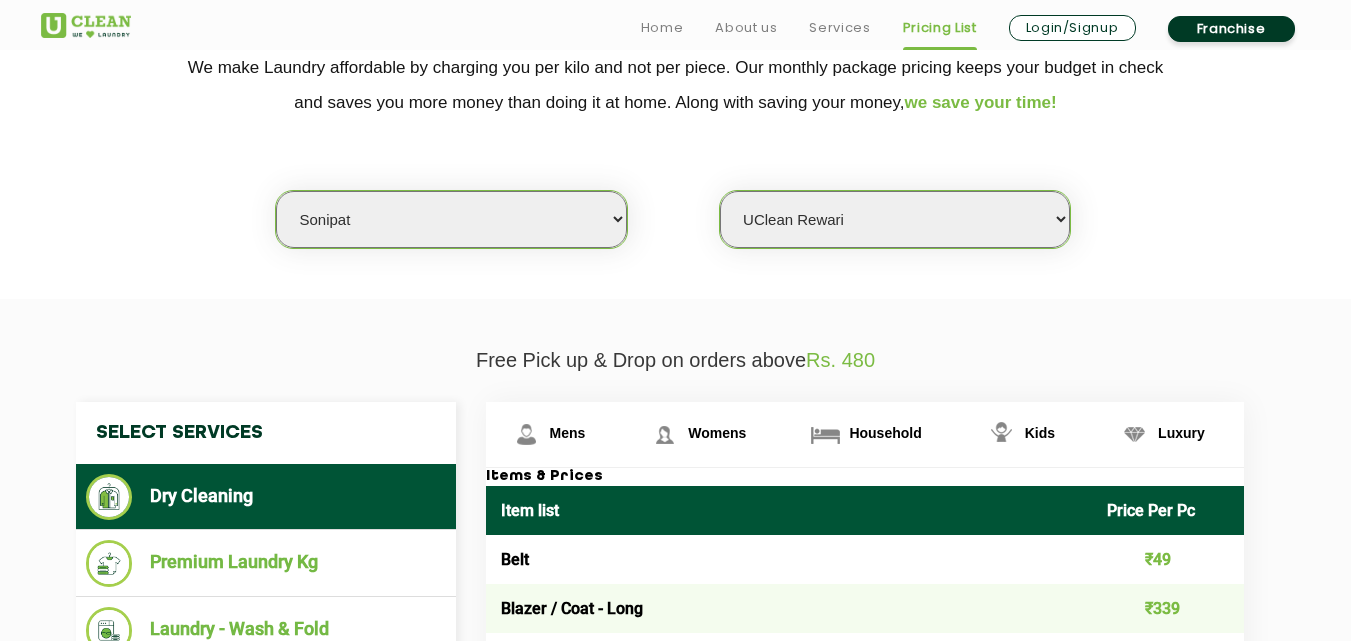 click on "Select Store UClean [CITY]" at bounding box center [895, 219] 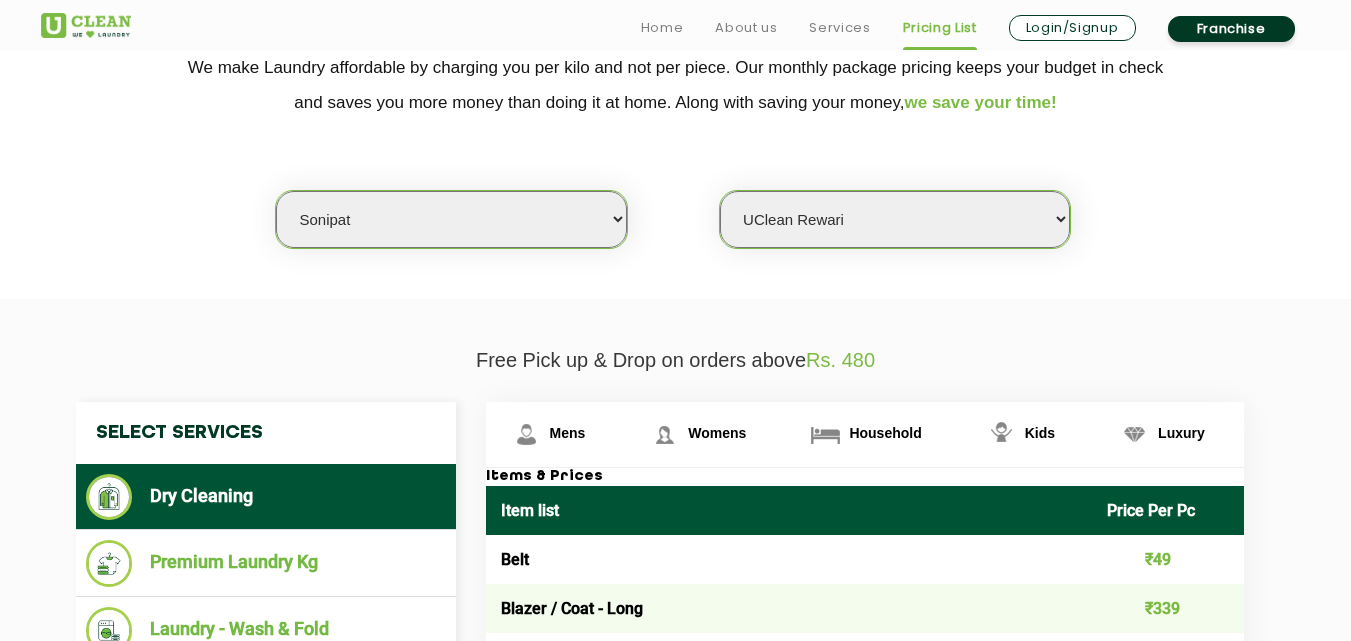 select on "0" 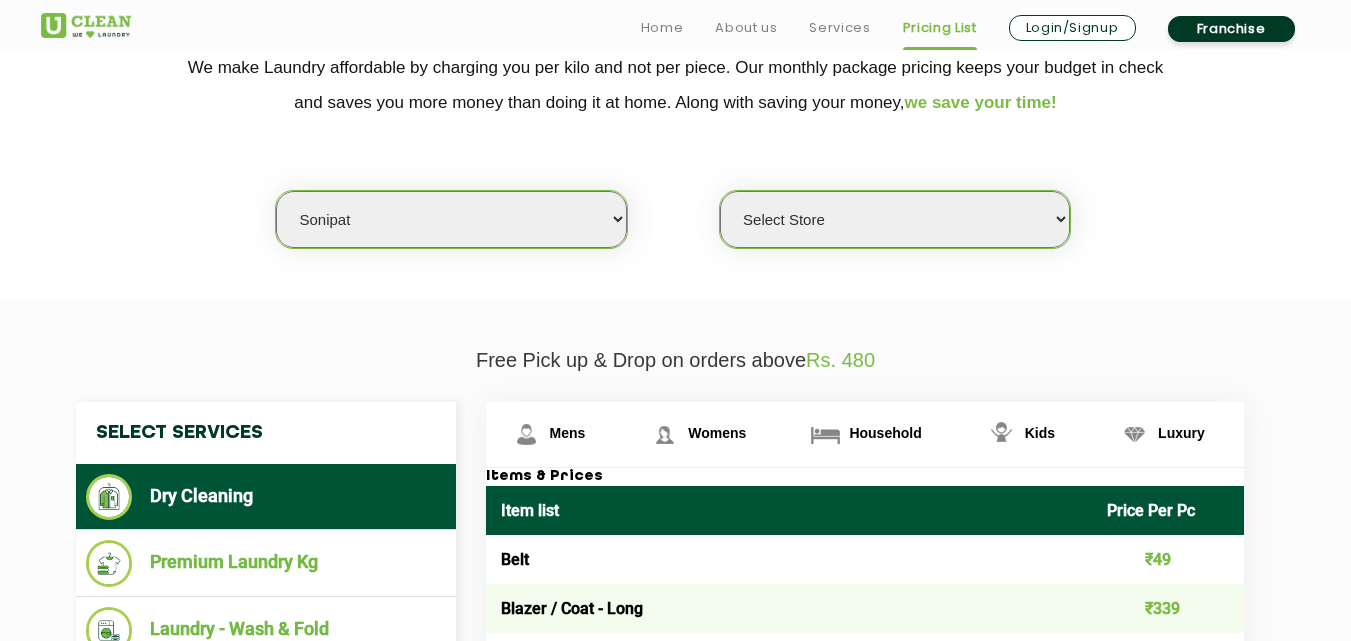 click on "Select Store UClean [CITY]" at bounding box center (895, 219) 